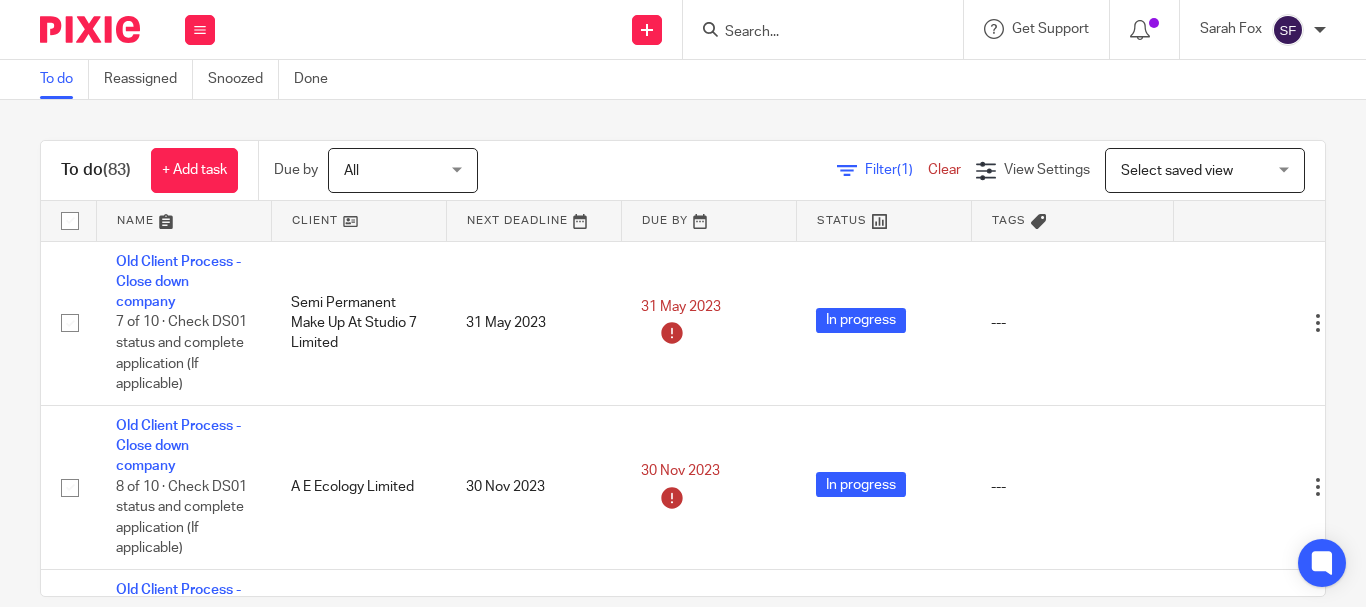scroll, scrollTop: 0, scrollLeft: 0, axis: both 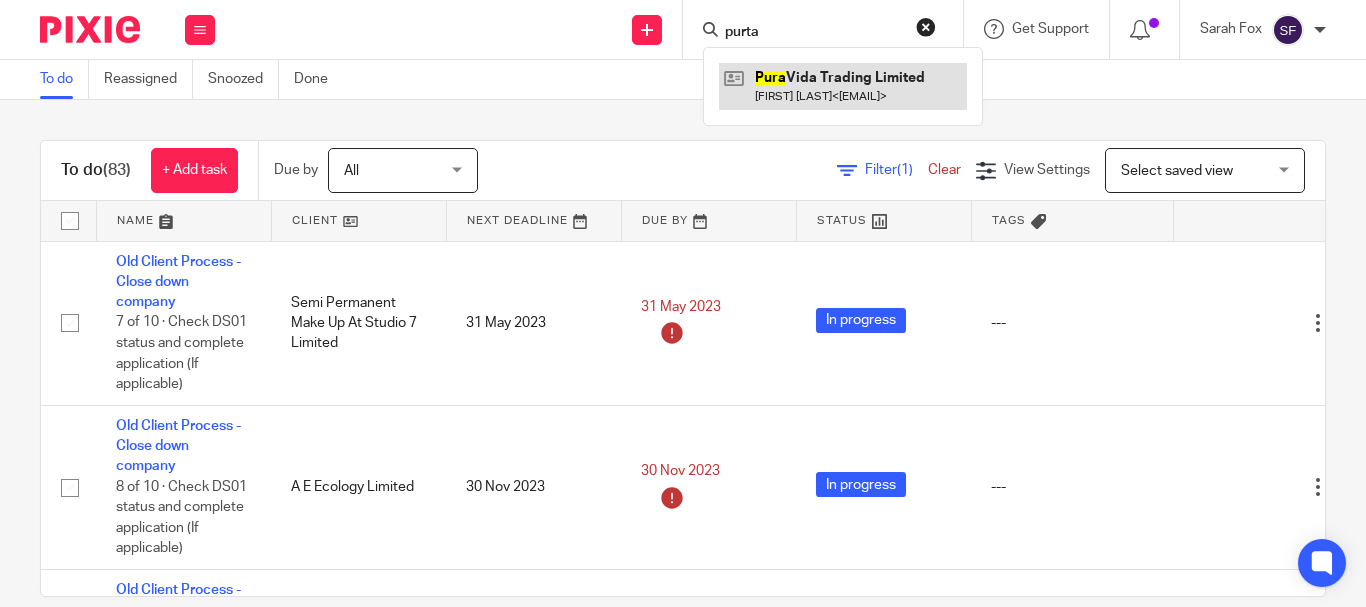 type on "purta" 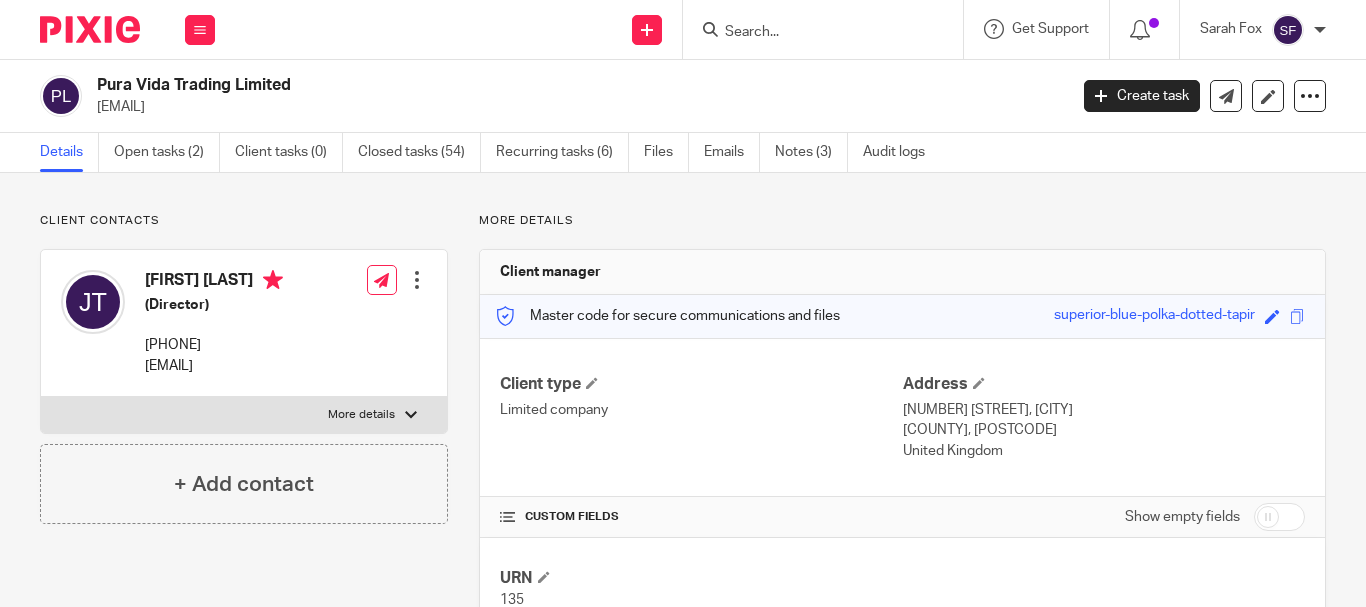 scroll, scrollTop: 0, scrollLeft: 0, axis: both 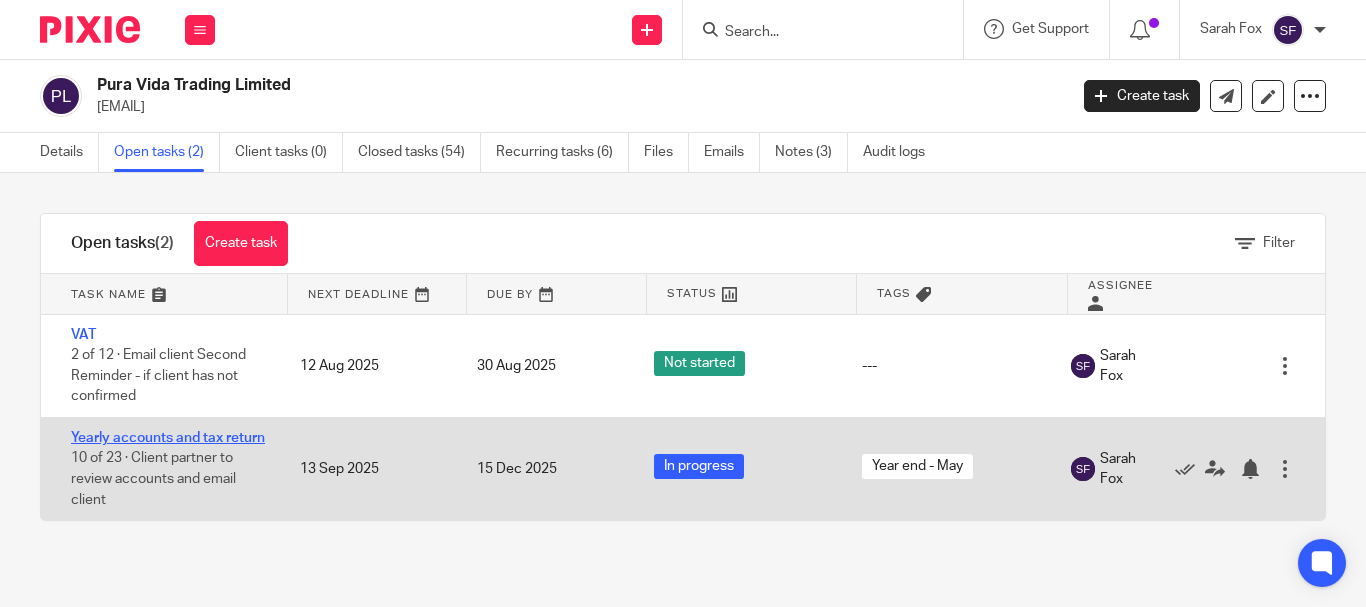 click on "Yearly accounts and tax return" at bounding box center (168, 438) 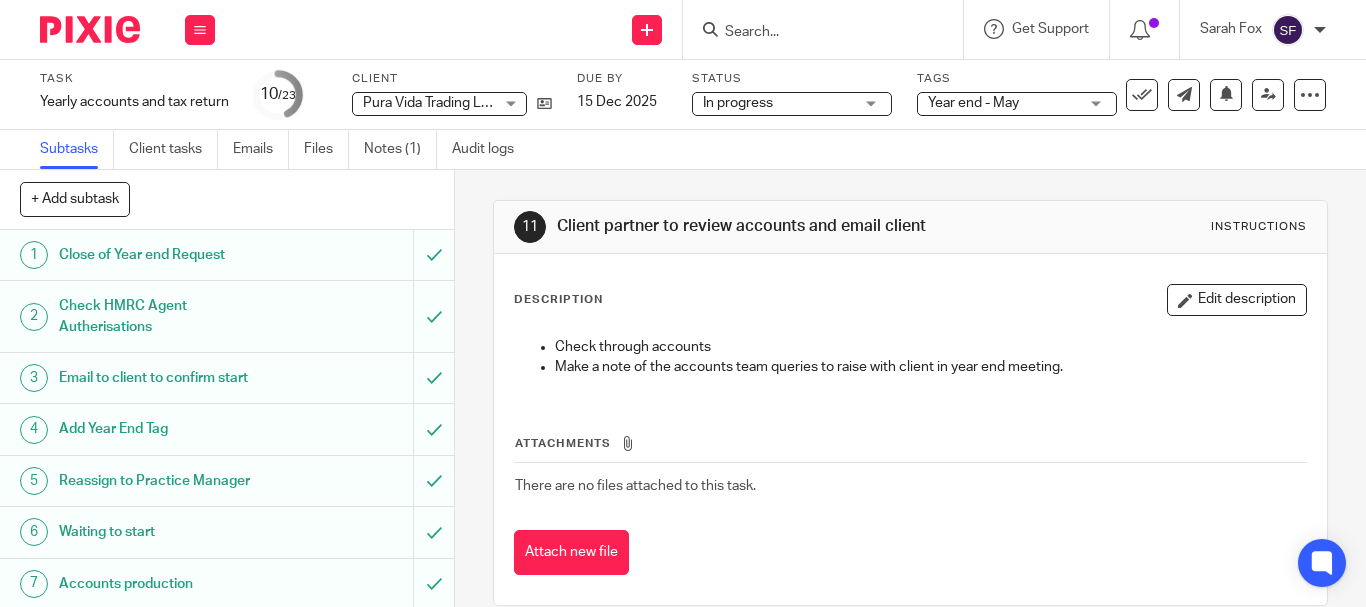 scroll, scrollTop: 0, scrollLeft: 0, axis: both 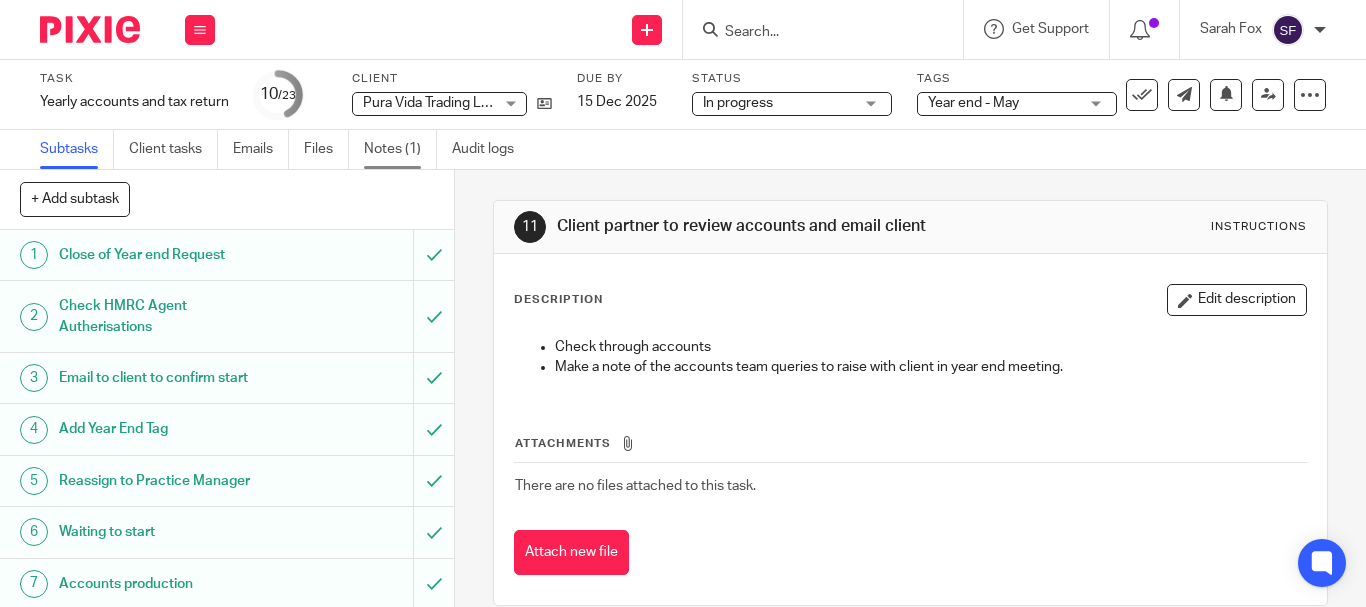 click on "Notes (1)" at bounding box center (400, 149) 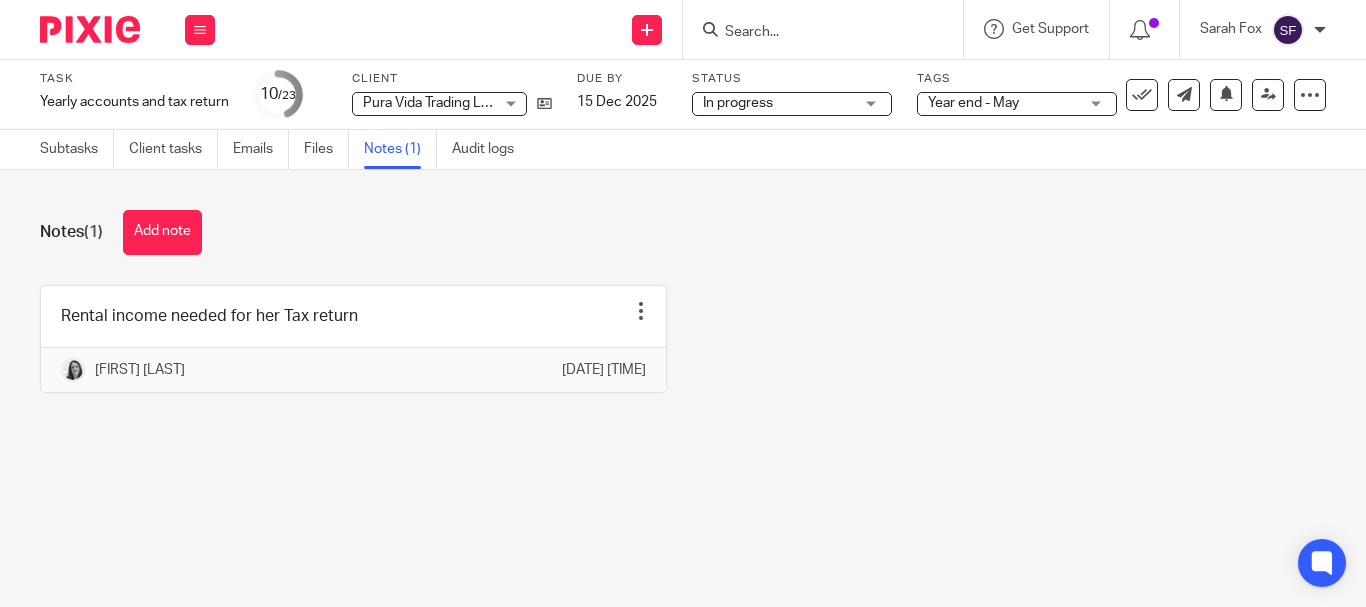 scroll, scrollTop: 0, scrollLeft: 0, axis: both 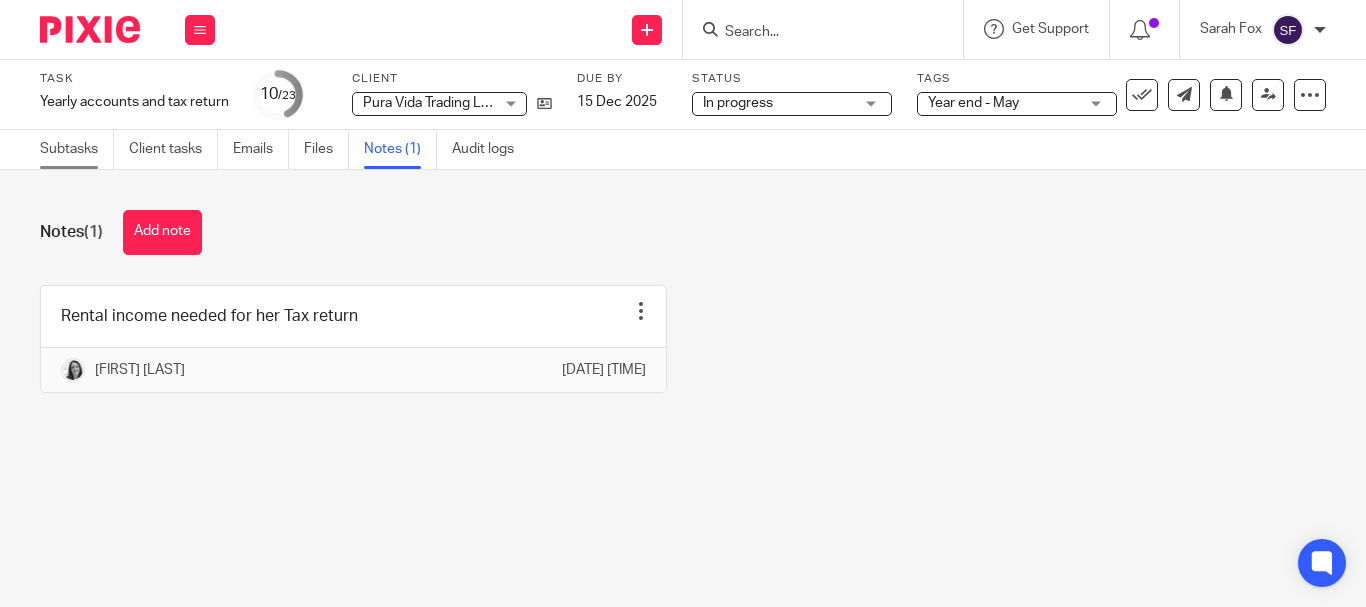 click on "Subtasks" at bounding box center [77, 149] 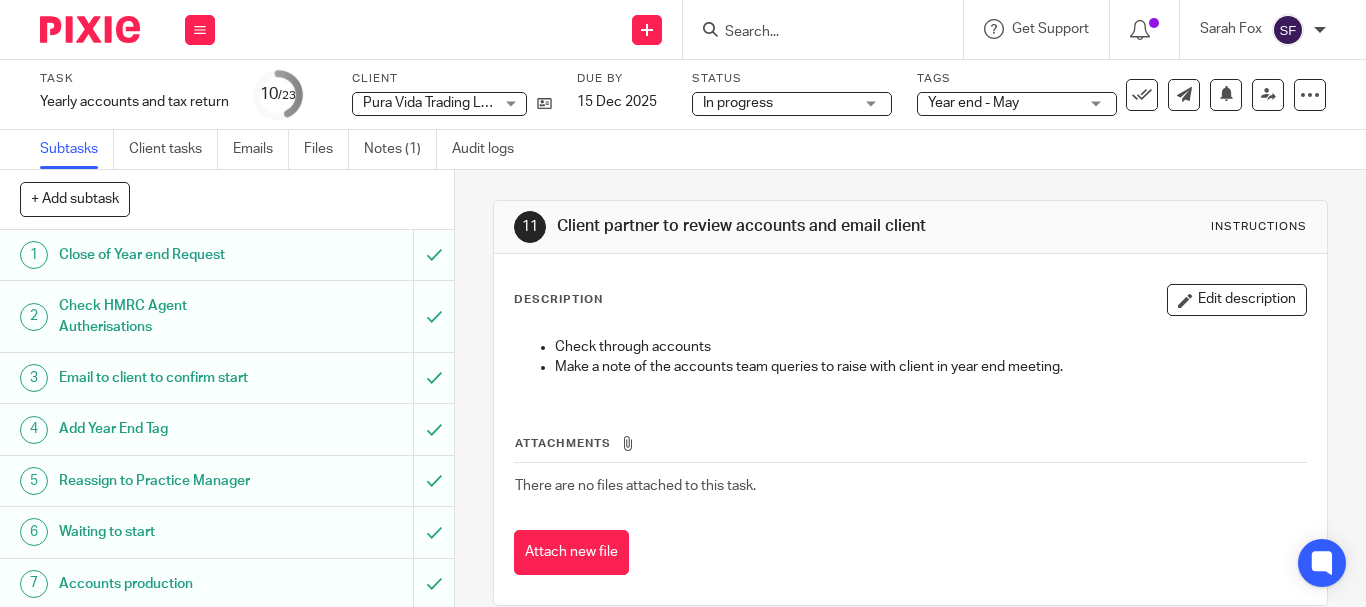 scroll, scrollTop: 0, scrollLeft: 0, axis: both 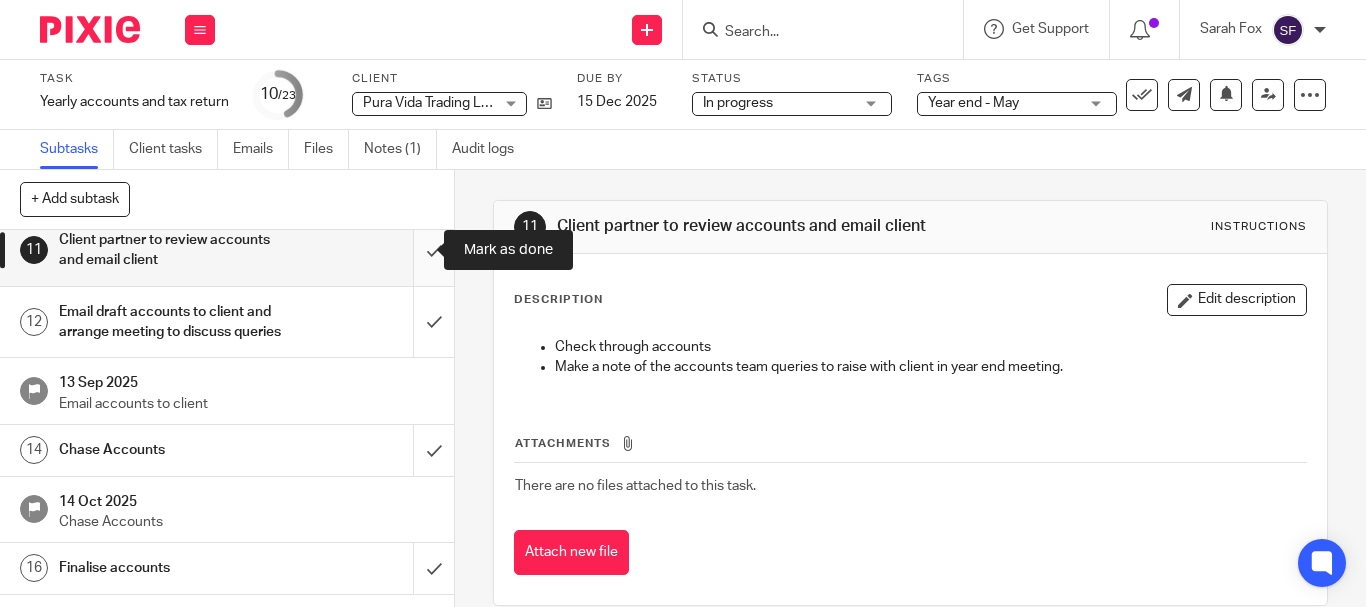 click at bounding box center (227, 250) 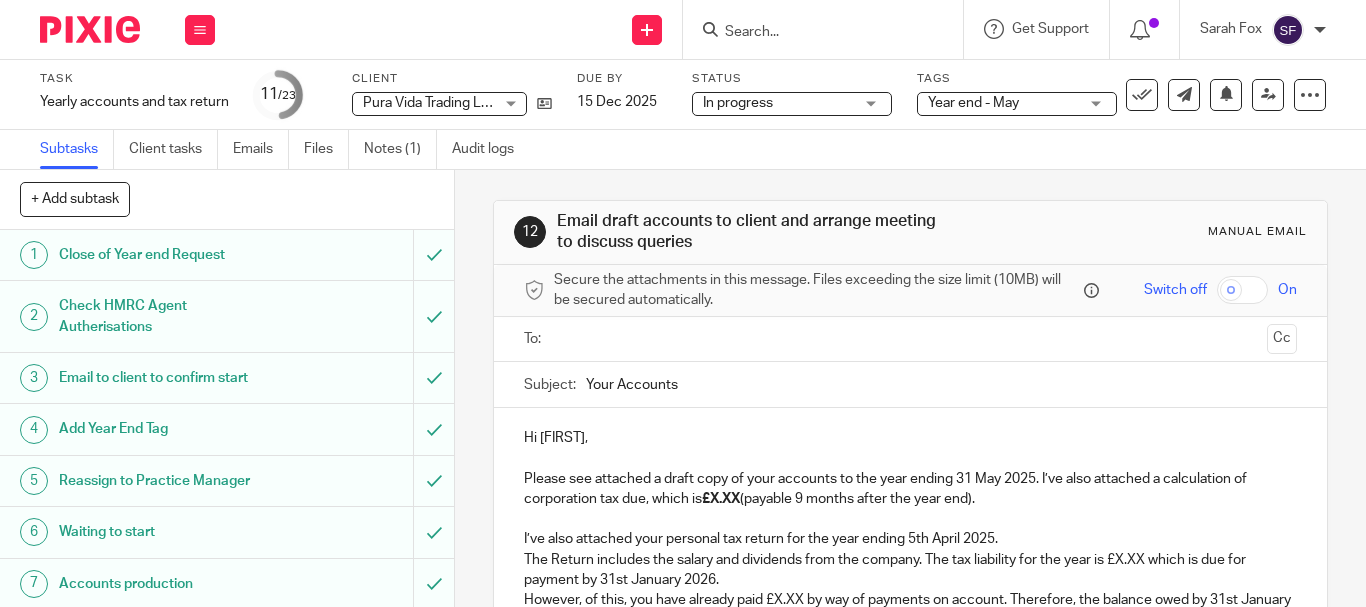 scroll, scrollTop: 0, scrollLeft: 0, axis: both 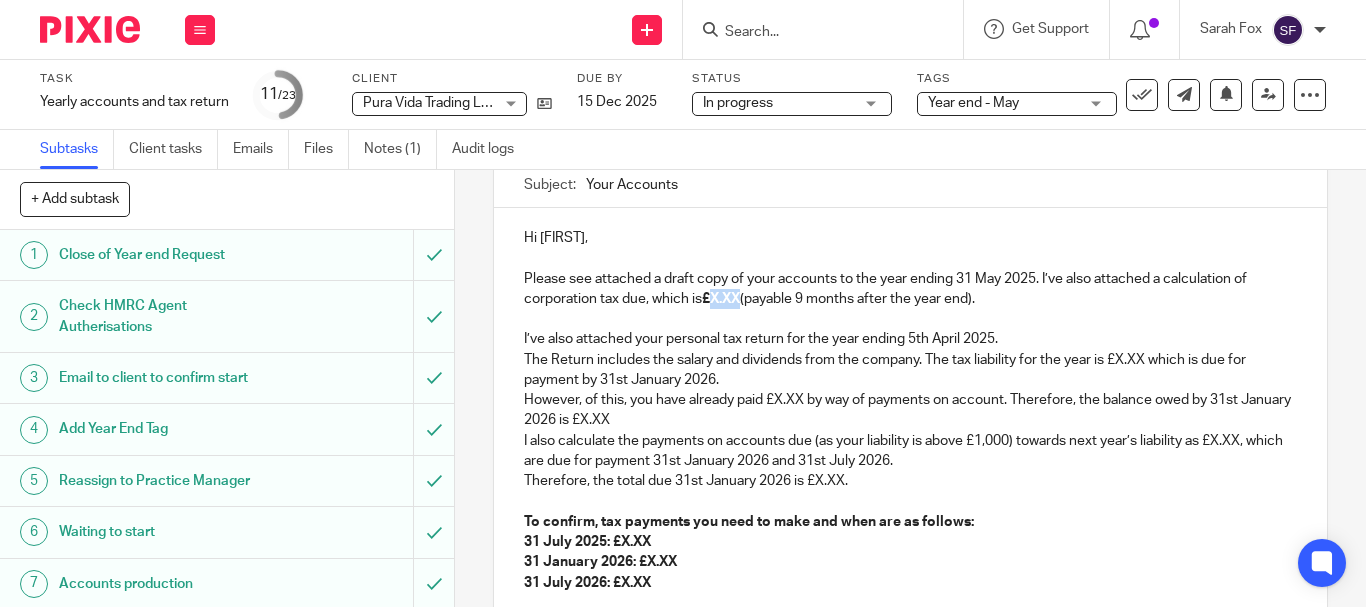 drag, startPoint x: 714, startPoint y: 296, endPoint x: 738, endPoint y: 298, distance: 24.083189 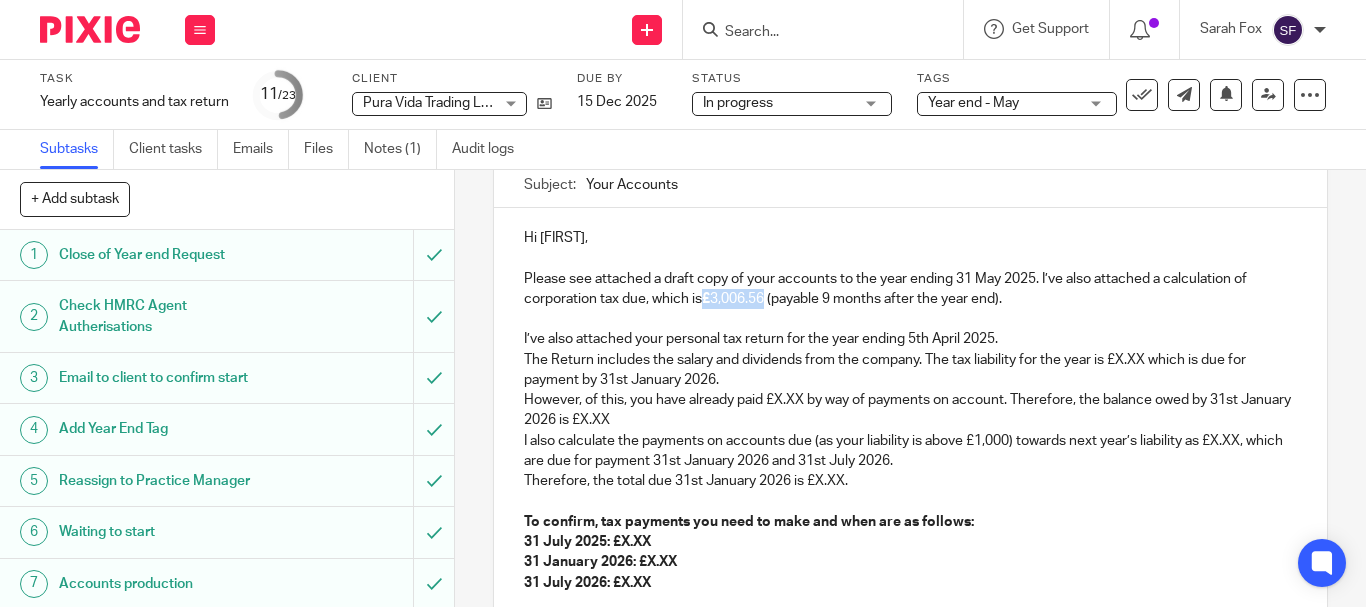 drag, startPoint x: 765, startPoint y: 300, endPoint x: 704, endPoint y: 307, distance: 61.400326 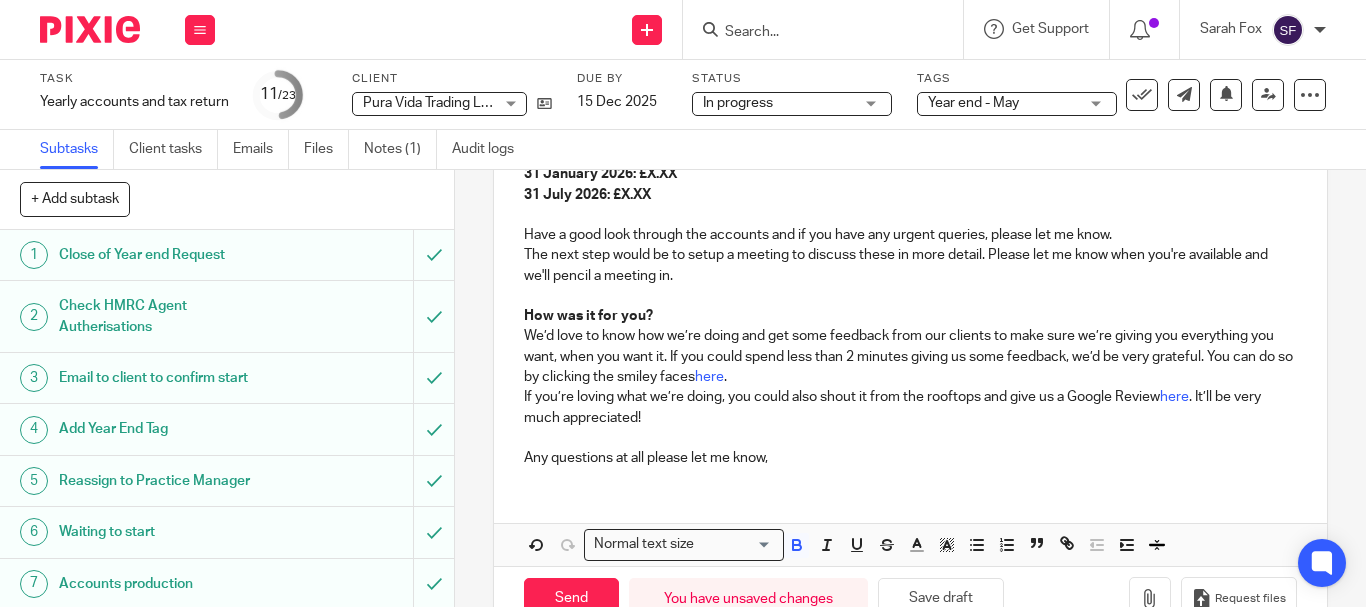 scroll, scrollTop: 600, scrollLeft: 0, axis: vertical 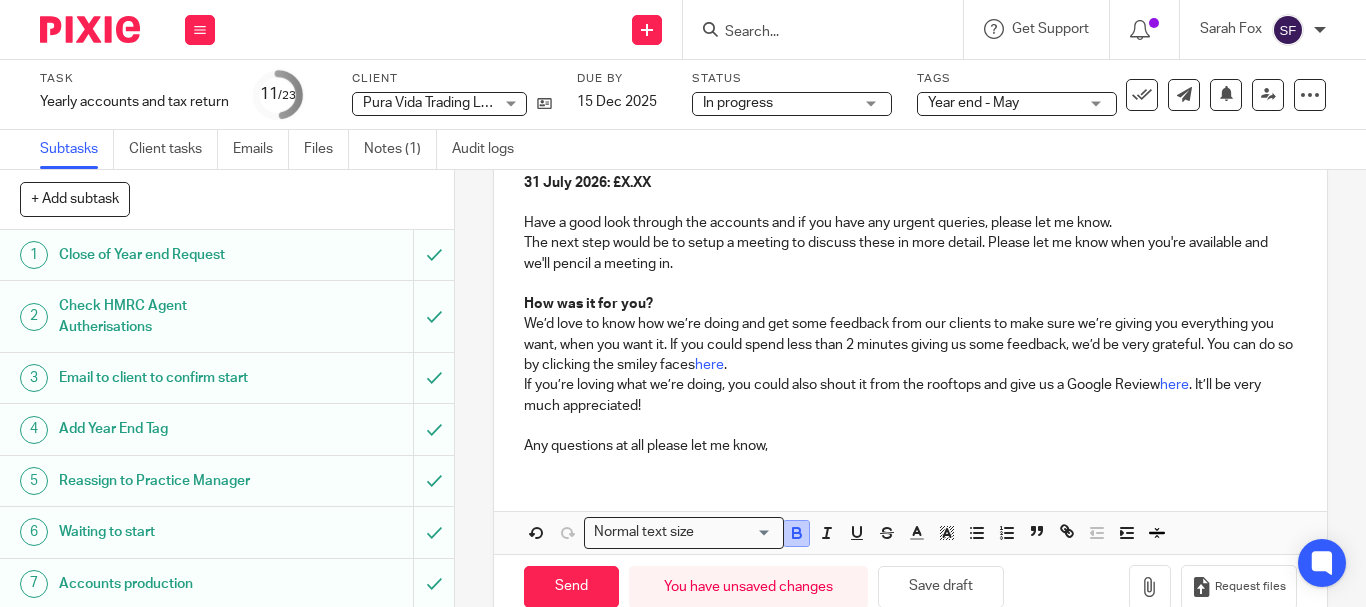 click 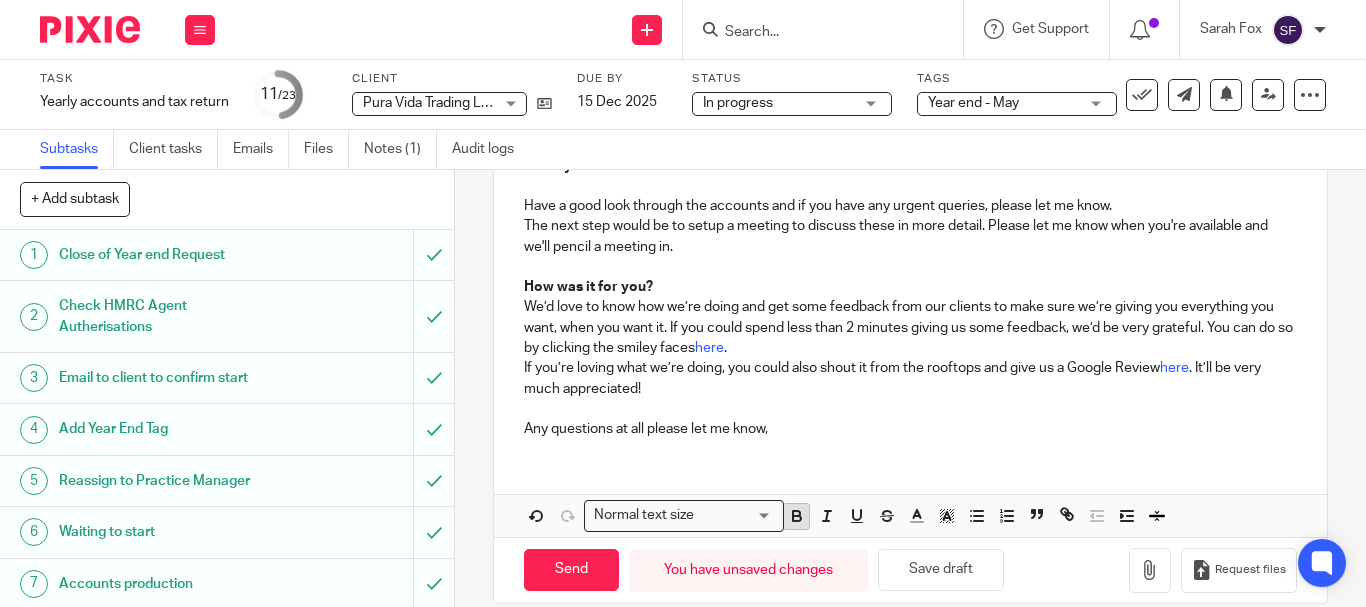 click 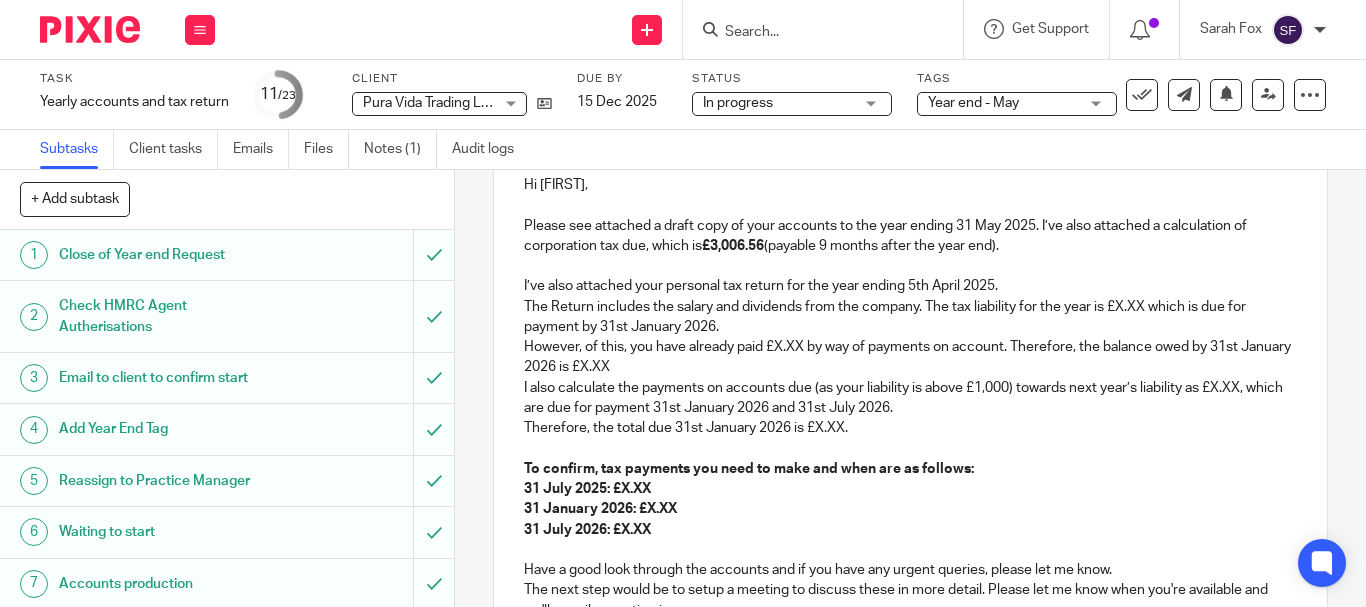 scroll, scrollTop: 217, scrollLeft: 0, axis: vertical 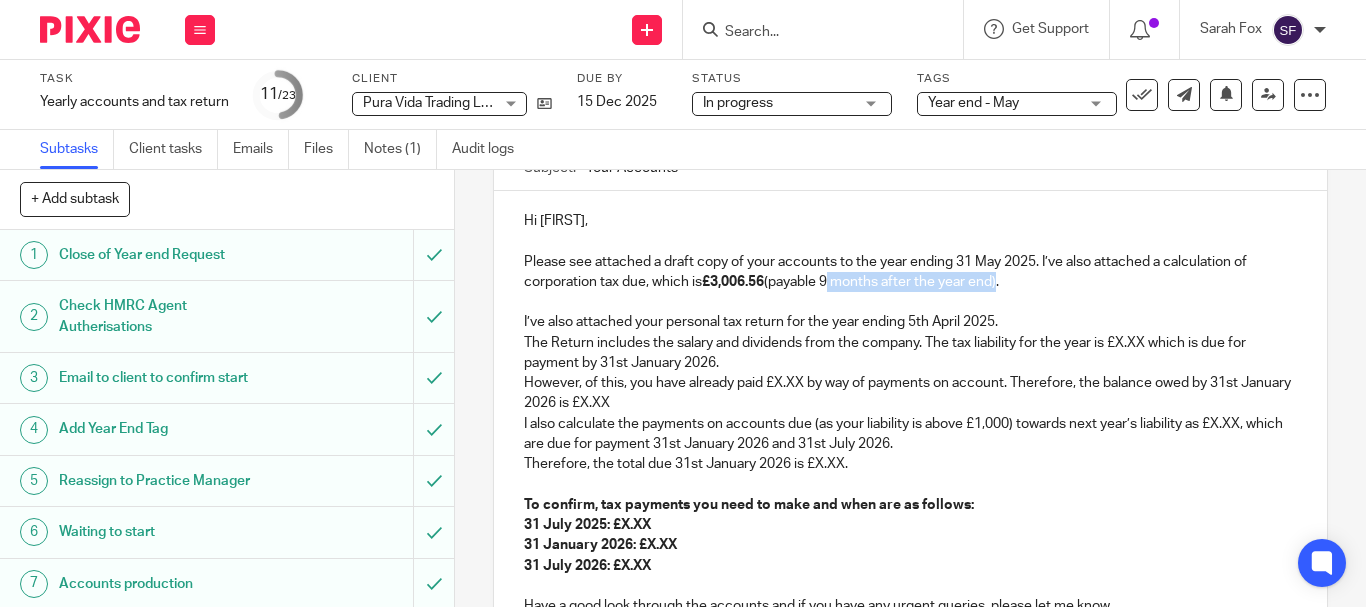drag, startPoint x: 825, startPoint y: 278, endPoint x: 997, endPoint y: 282, distance: 172.04651 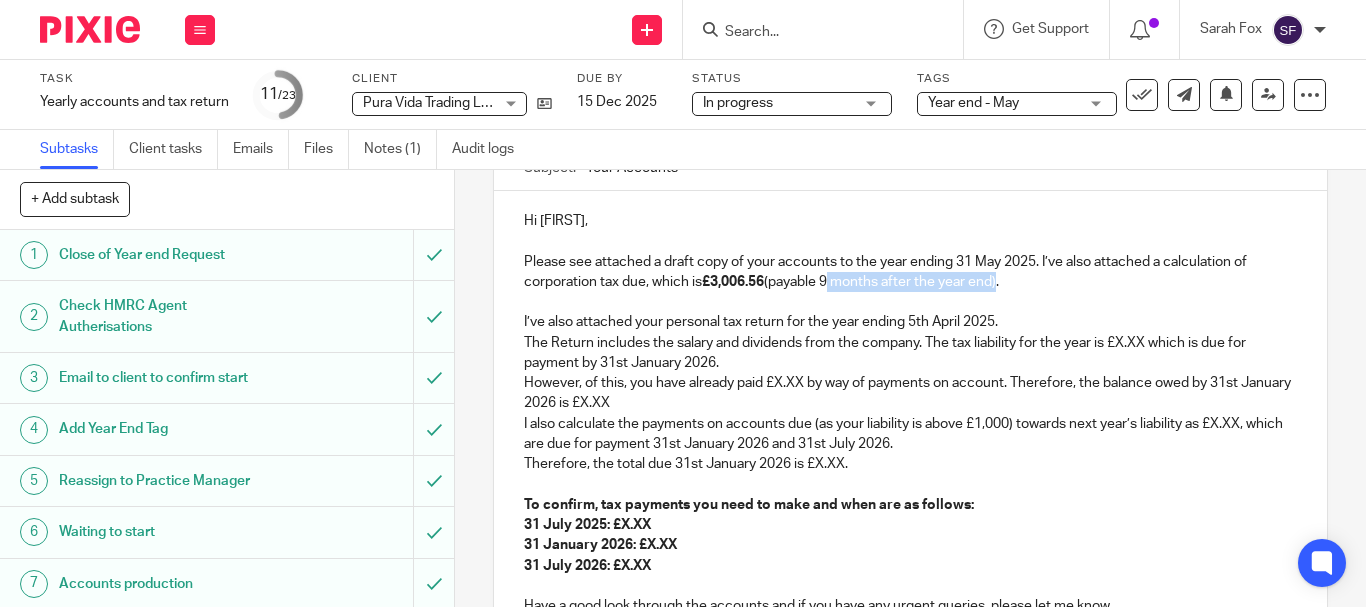 click on "Please see attached a draft copy of your accounts to the year ending 31 May 2025. I’ve also attached a calculation of corporation tax due, which is  £3,006.56  (payable 9 months after the year end)." at bounding box center (910, 272) 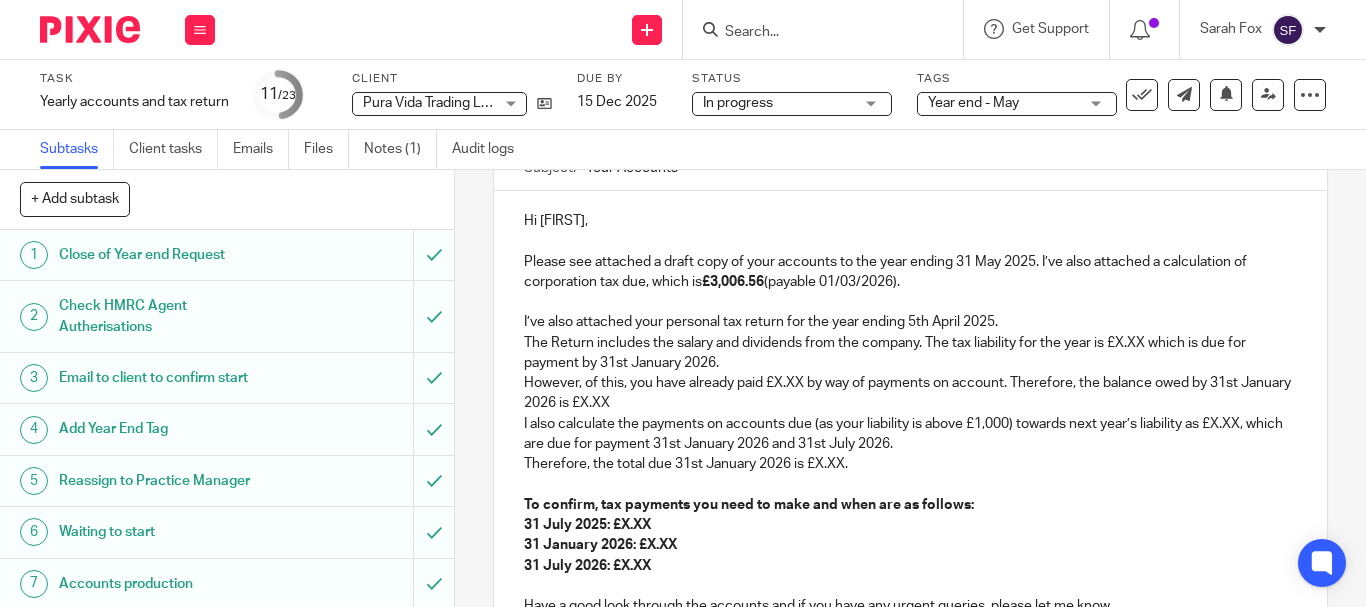 scroll, scrollTop: 317, scrollLeft: 0, axis: vertical 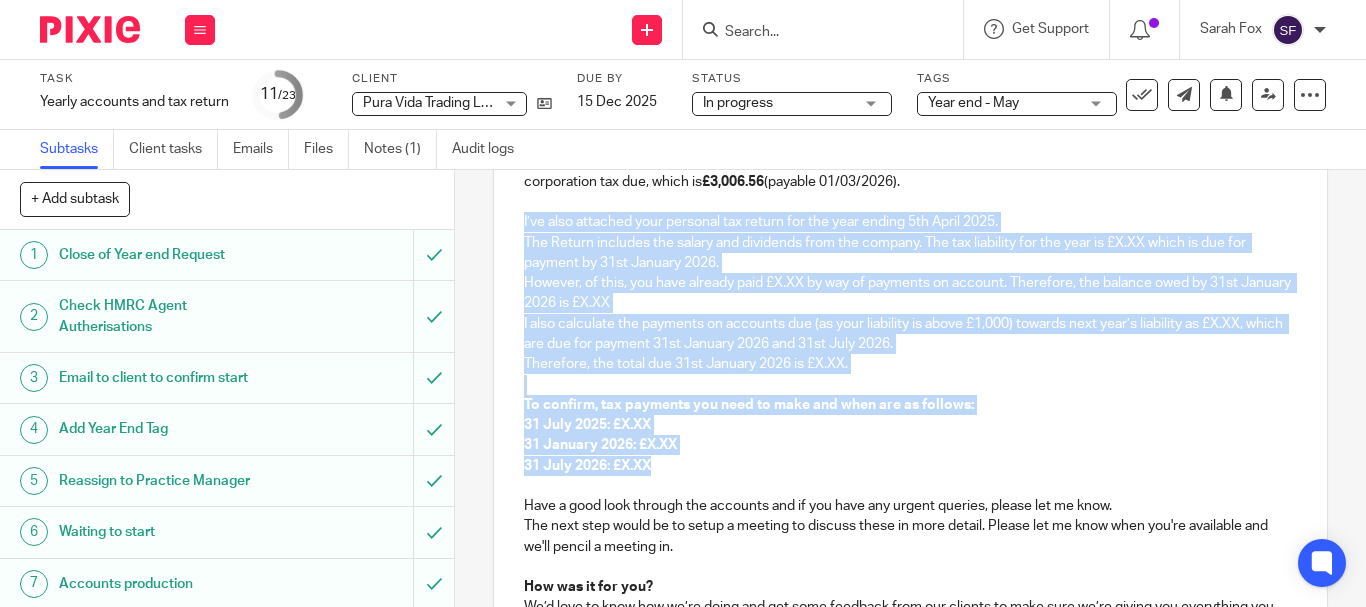 drag, startPoint x: 514, startPoint y: 226, endPoint x: 781, endPoint y: 473, distance: 363.7279 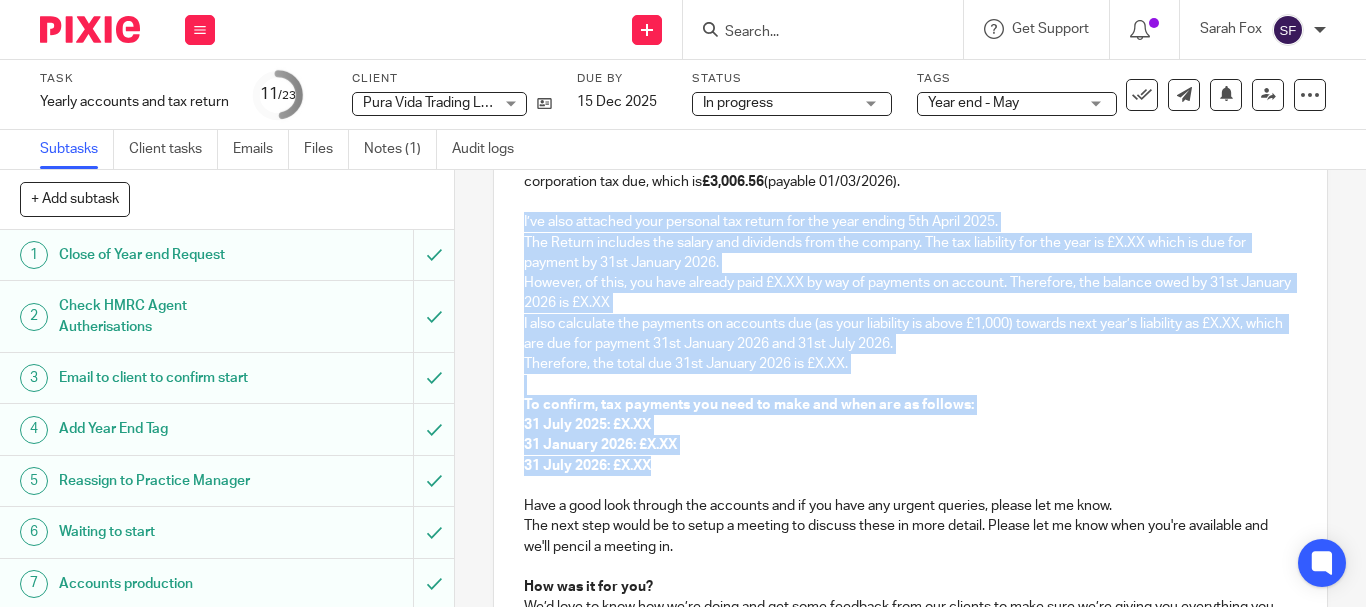click on "Hi Jana, Please see attached a draft copy of your accounts to the year ending 31 May 2025. I’ve also attached a calculation of corporation tax due, which is  £3,006.56  (payable 01/03/2026).   I’ve also attached your personal tax return for the year ending 5th April 2025. The Return includes the salary and dividends from the company. The tax liability for the year is £X.XX which is due for payment by 31st January 2026. However, of this, you have already paid £X.XX by way of payments on account. Therefore, the balance owed by 31st January 2026 is £X.XX I also calculate the payments on accounts due (as your liability is above £1,000) towards next year’s liability as £X.XX, which are due for payment 31st January 2026 and 31st July 2026. Therefore, the total due 31st January 2026 is £X.XX. To confirm, tax payments you need to make and when are as follows: 31 July 2025: £X.XX 31 January 2026: £X.XX 31 July 2026: £X.XX     How was it for you? here . here . It’ll be very much appreciated!" at bounding box center (910, 422) 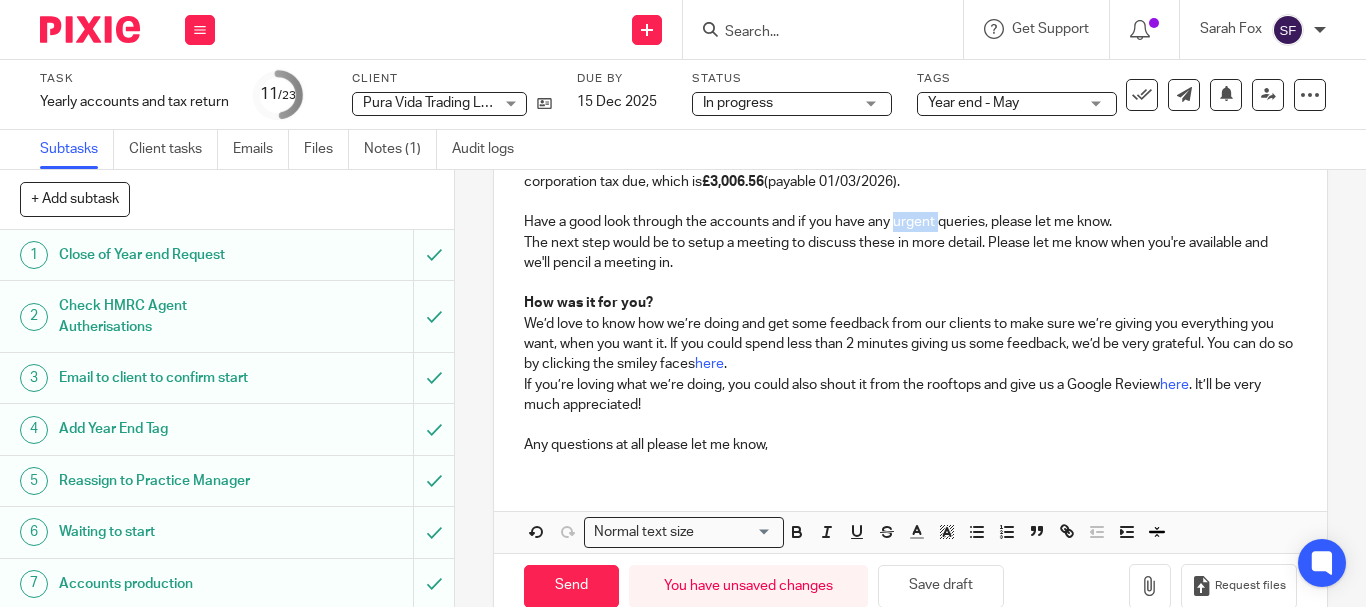 drag, startPoint x: 896, startPoint y: 227, endPoint x: 937, endPoint y: 220, distance: 41.59327 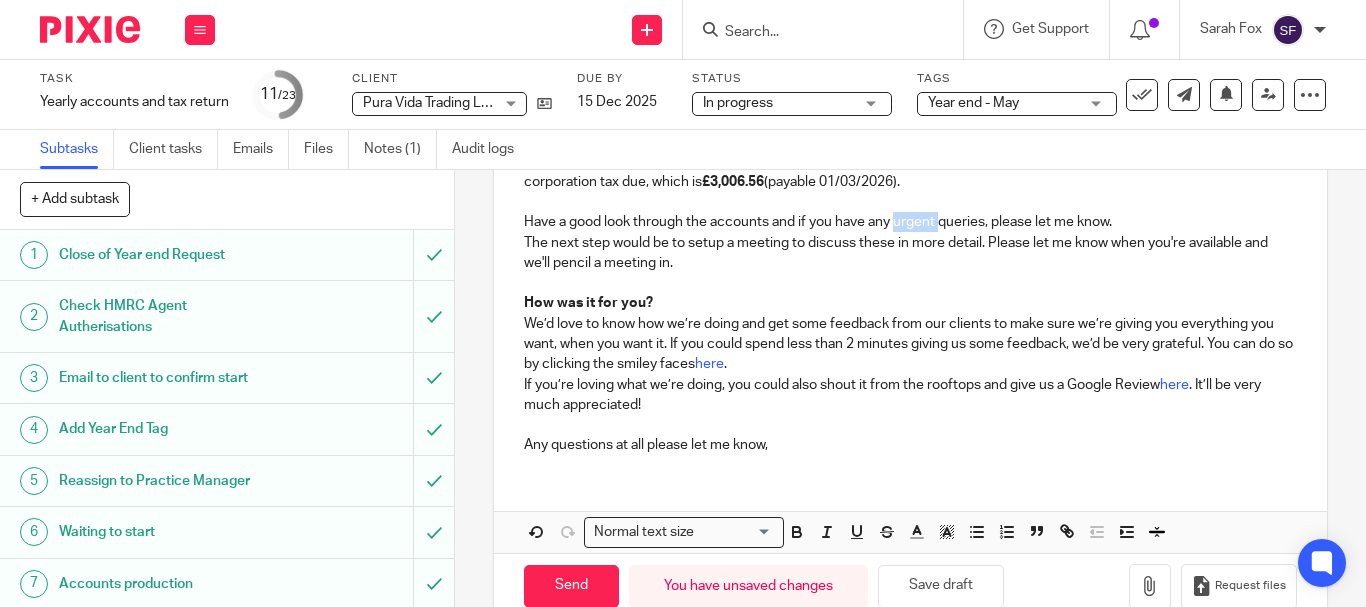 click on "Have a good look through the accounts and if you have any urgent queries, please let me know." at bounding box center (910, 222) 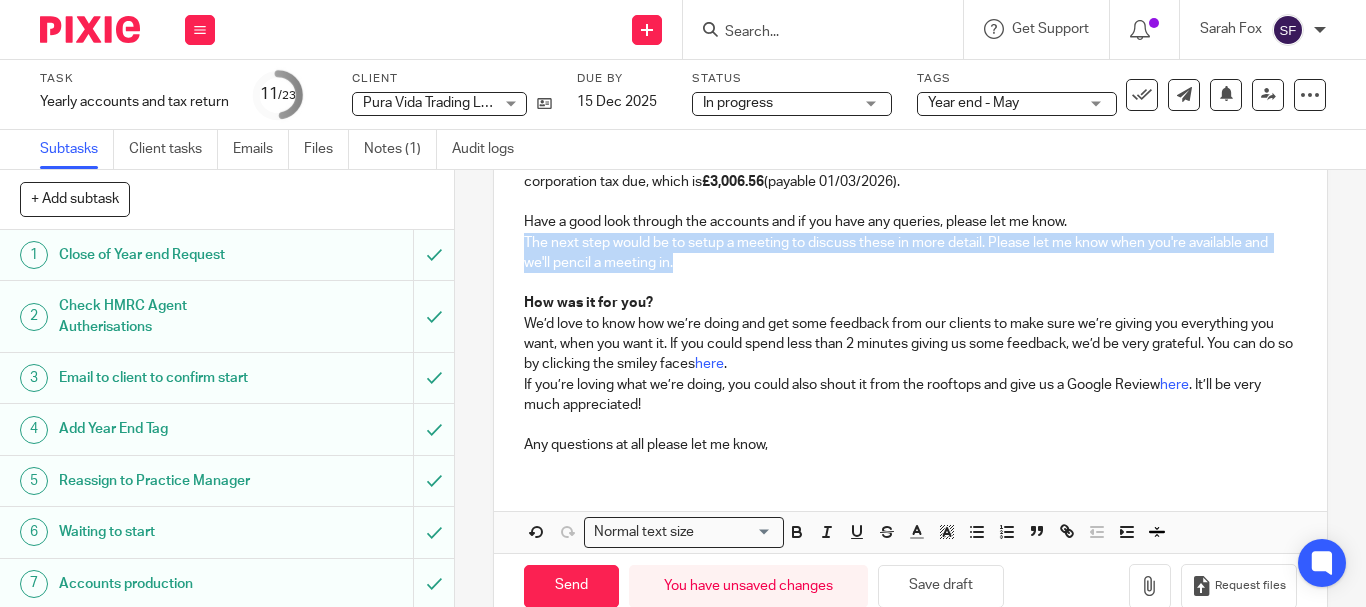 drag, startPoint x: 676, startPoint y: 265, endPoint x: 510, endPoint y: 247, distance: 166.97305 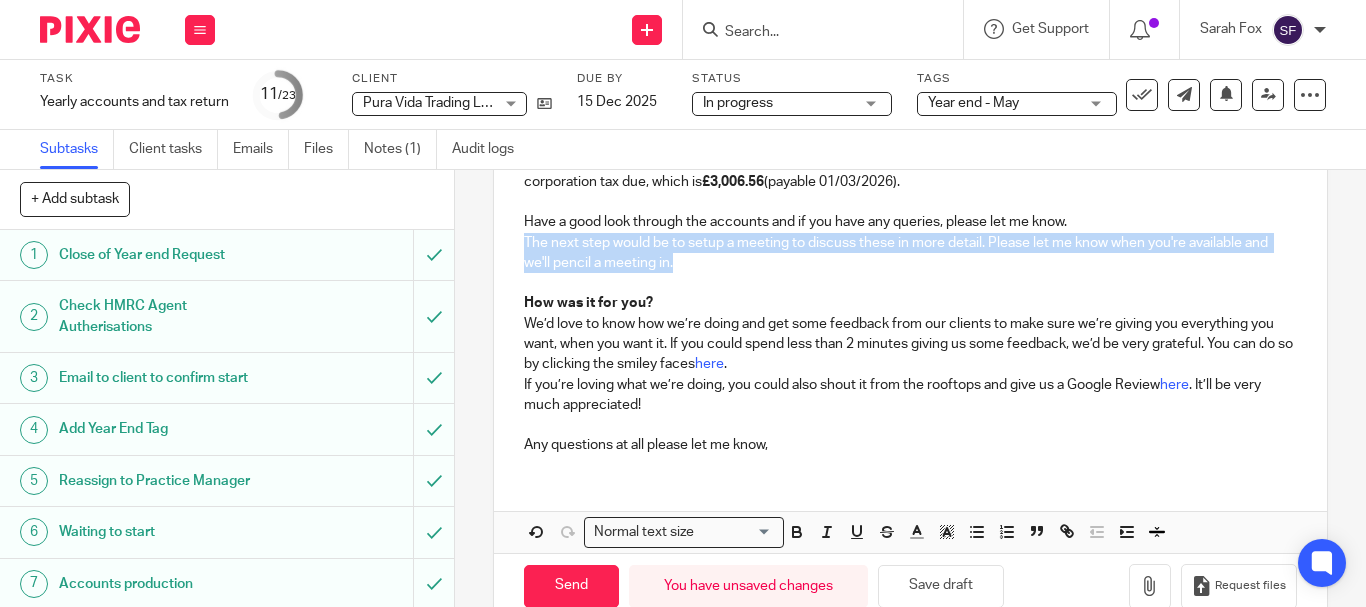 click on "Hi Jana, Please see attached a draft copy of your accounts to the year ending 31 May 2025. I’ve also attached a calculation of corporation tax due, which is  £3,006.56  (payable 01/03/2026).   Have a good look through the accounts and if you have any queries, please let me know. The next step would be to setup a meeting to discuss these in more detail. Please let me know when you're available and we'll pencil a meeting in.   How was it for you? We’d love to know how we’re doing and get some feedback from our clients to make sure we’re giving you everything you want, when you want it. If you could spend less than 2 minutes giving us some feedback, we’d be very grateful. You can do so by clicking the smiley faces  here . If you’re loving what we’re doing, you could also shout it from the rooftops and give us a Google Review  here . It’ll be very much appreciated!   Any questions at all please let me know," at bounding box center [910, 281] 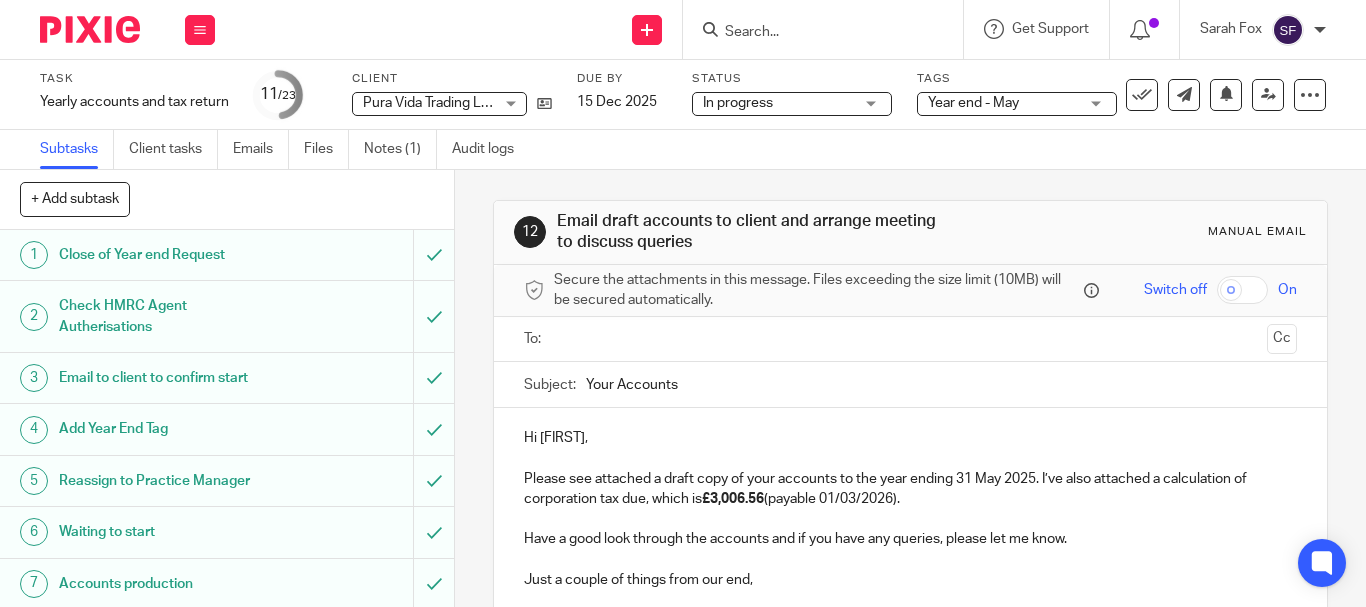 scroll, scrollTop: 5, scrollLeft: 0, axis: vertical 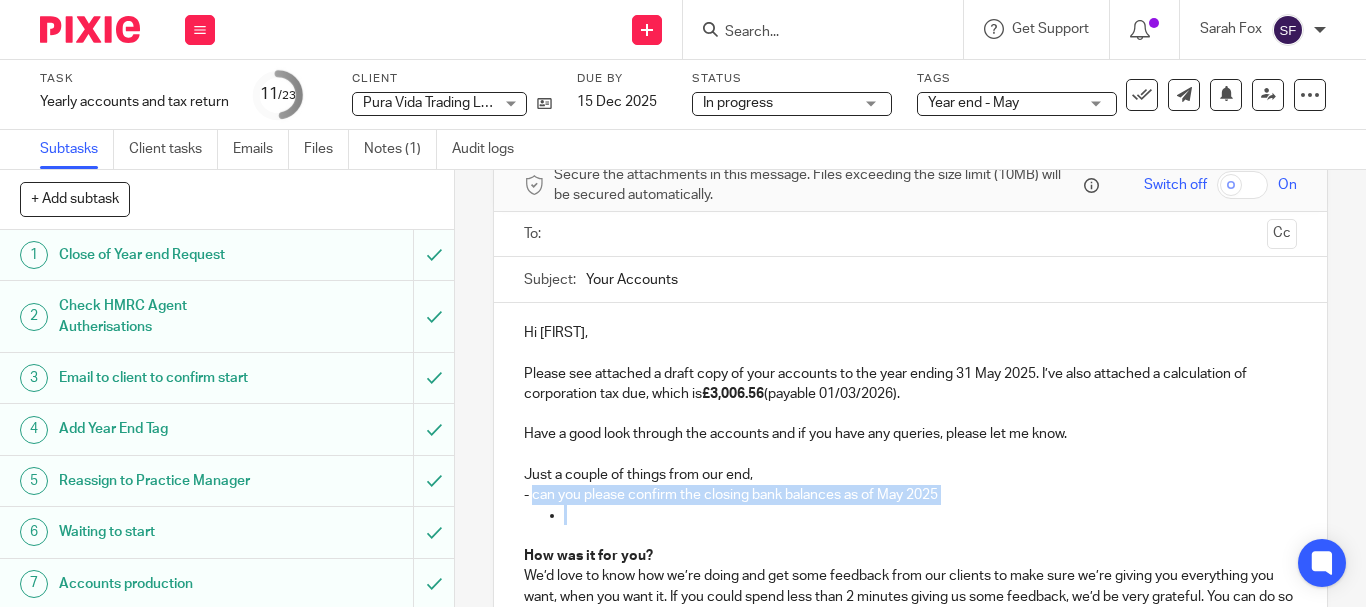 drag, startPoint x: 529, startPoint y: 493, endPoint x: 953, endPoint y: 508, distance: 424.26526 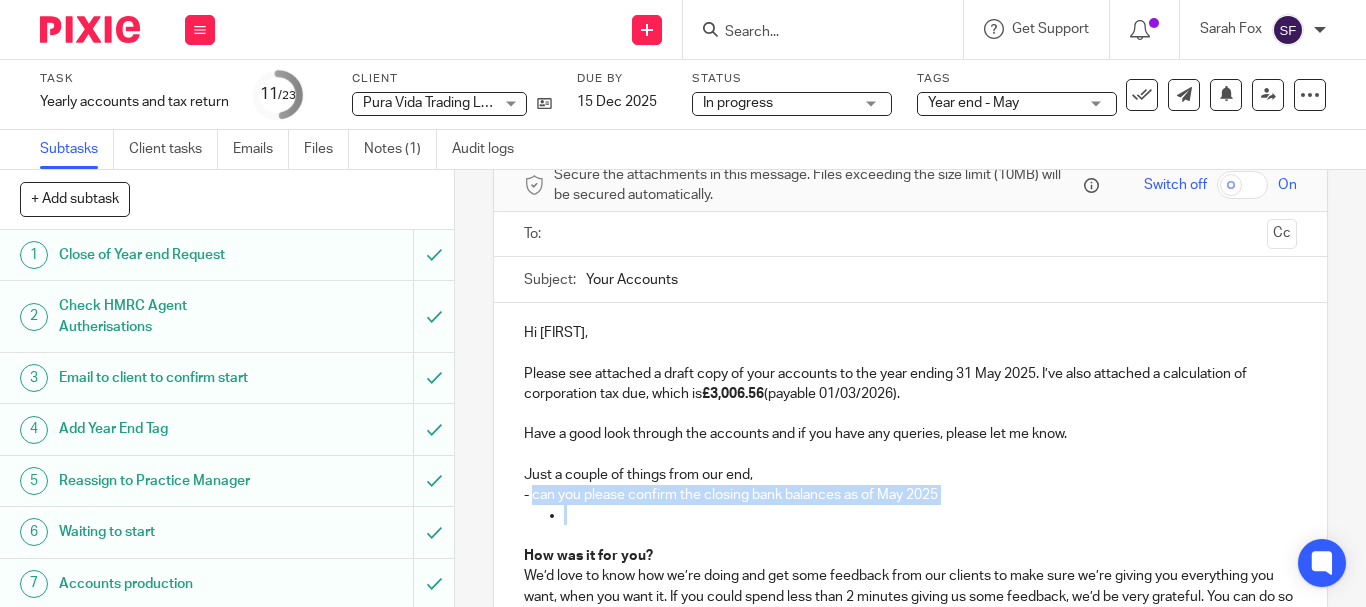 click on "Hi Jana, Please see attached a draft copy of your accounts to the year ending 31 May 2025. I’ve also attached a calculation of corporation tax due, which is  £3,006.56  (payable 01/03/2026).   Have a good look through the accounts and if you have any queries, please let me know. Just a couple of things from our end,  - can you please confirm the closing bank balances as of May 2025   How was it for you? We’d love to know how we’re doing and get some feedback from our clients to make sure we’re giving you everything you want, when you want it. If you could spend less than 2 minutes giving us some feedback, we’d be very grateful. You can do so by clicking the smiley faces  here . If you’re loving what we’re doing, you could also shout it from the rooftops and give us a Google Review  here . It’ll be very much appreciated!   Any questions at all please let me know," at bounding box center (910, 513) 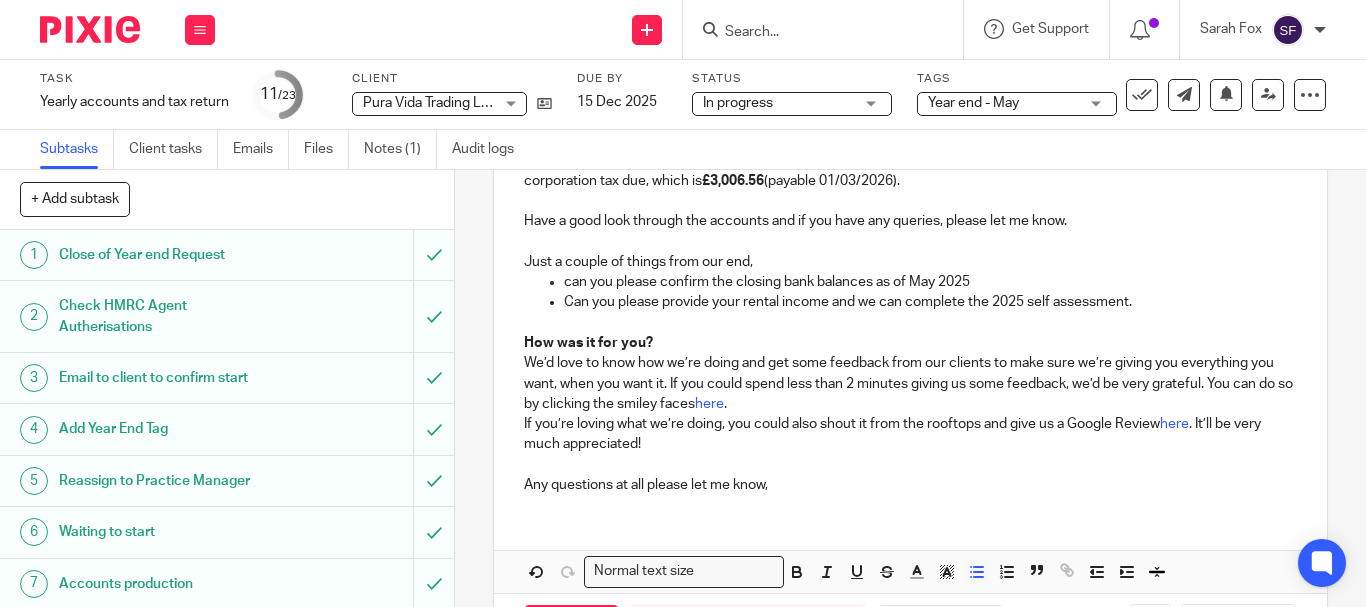 scroll, scrollTop: 400, scrollLeft: 0, axis: vertical 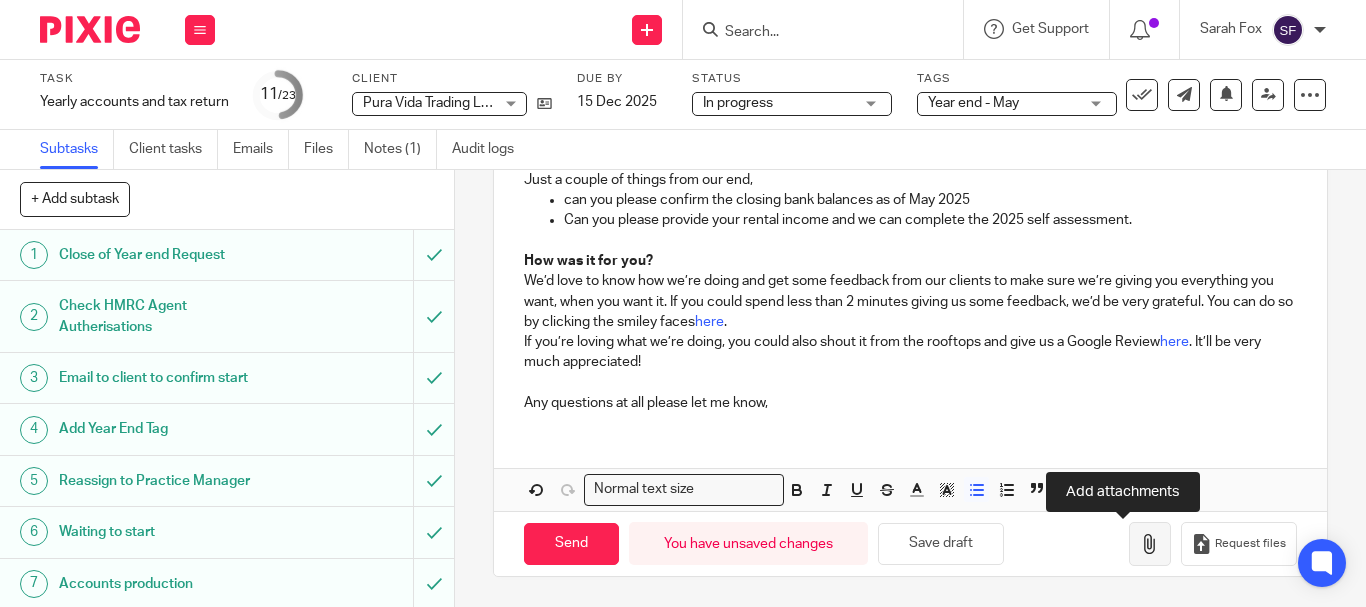 click at bounding box center [1150, 544] 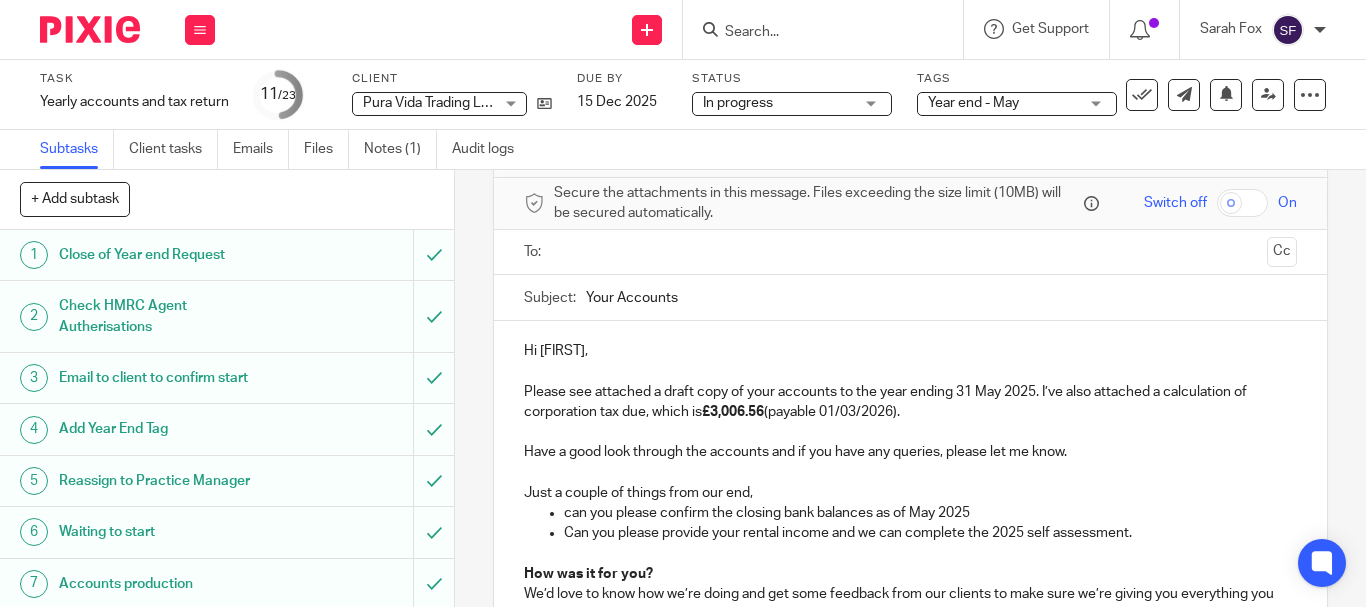 scroll, scrollTop: 0, scrollLeft: 0, axis: both 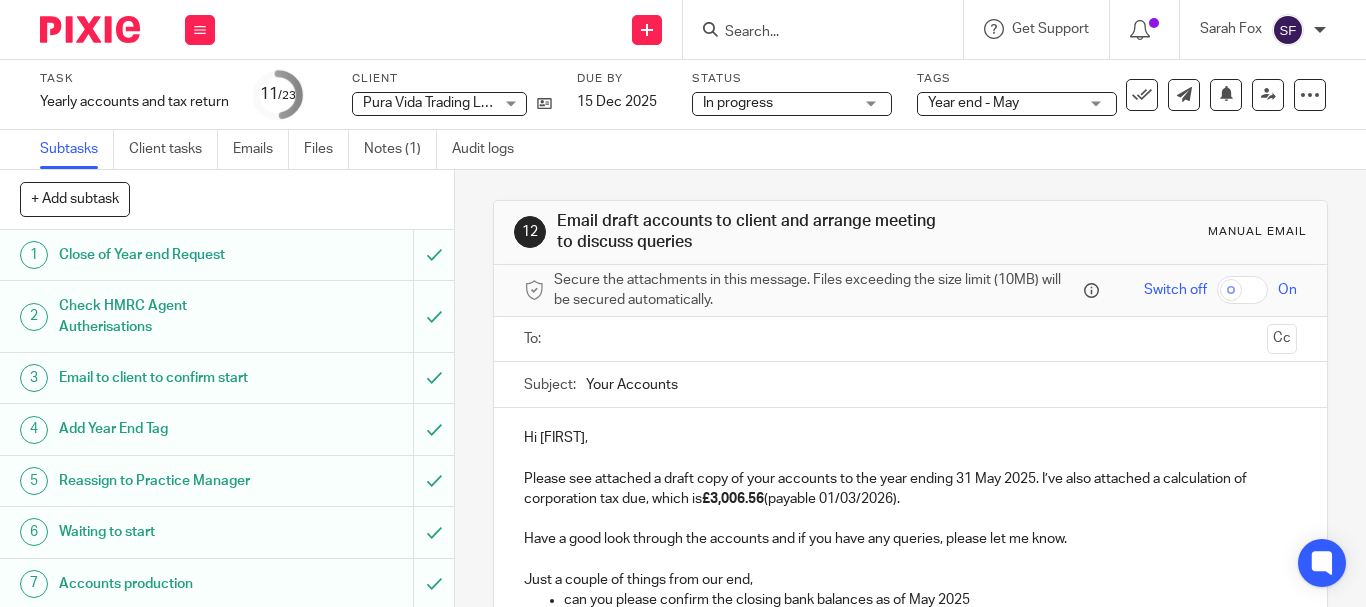 click at bounding box center (909, 339) 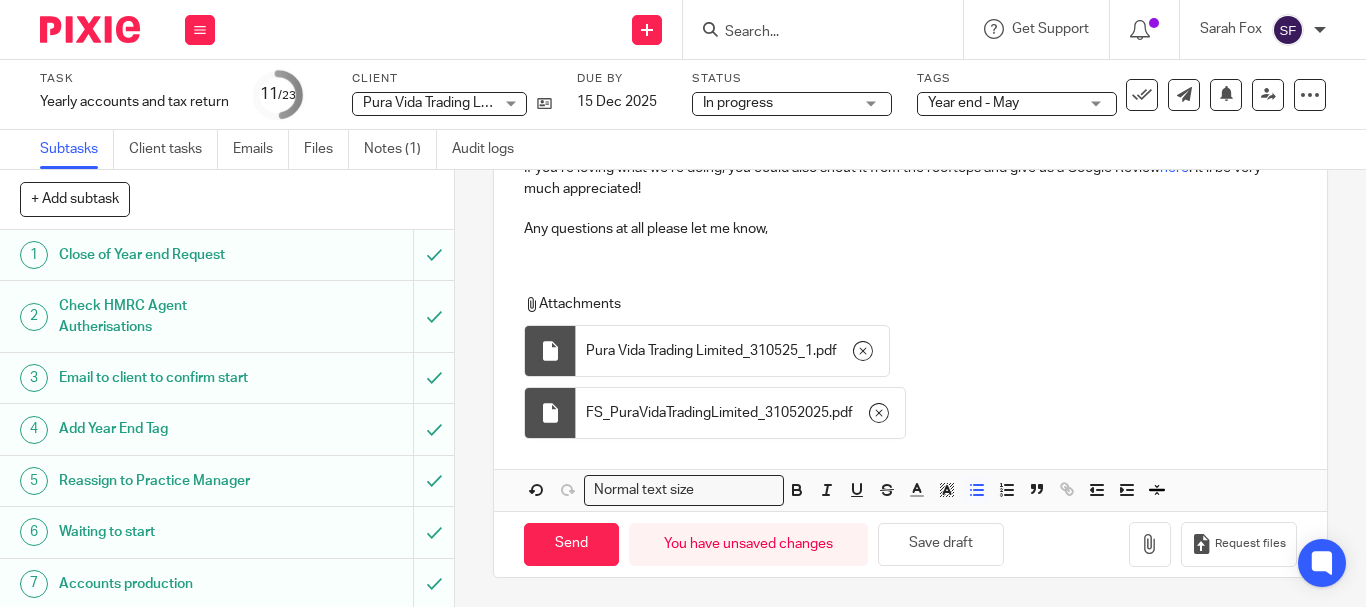 scroll, scrollTop: 579, scrollLeft: 0, axis: vertical 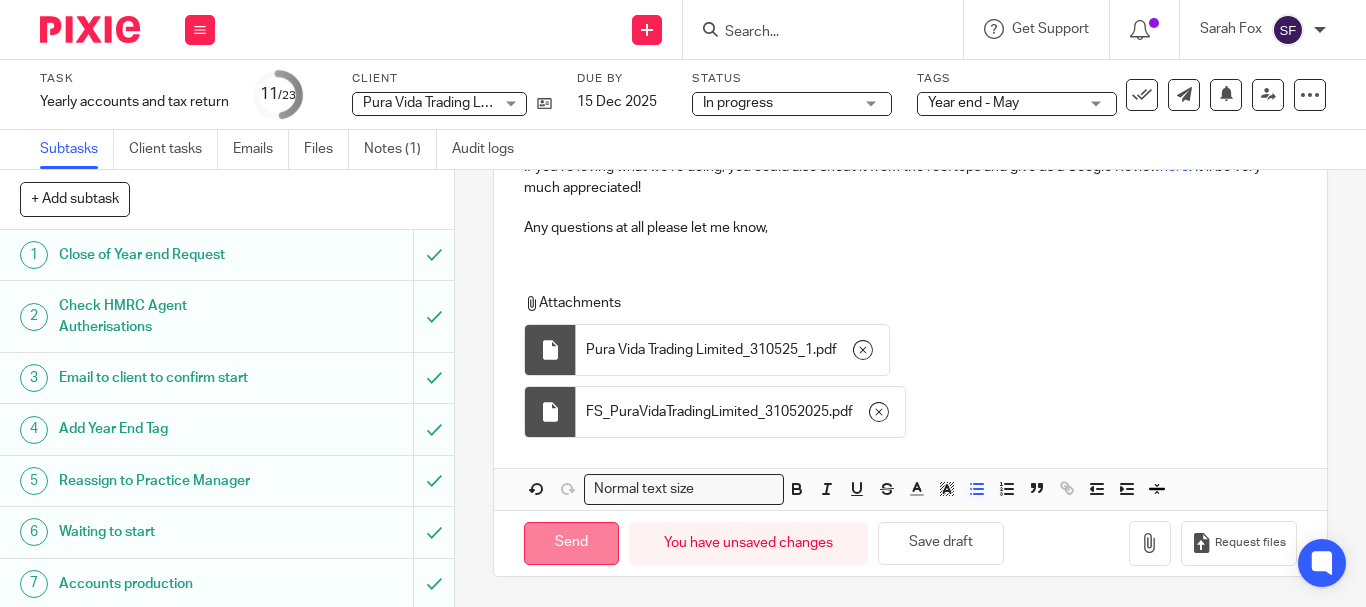 click on "Send" at bounding box center [571, 543] 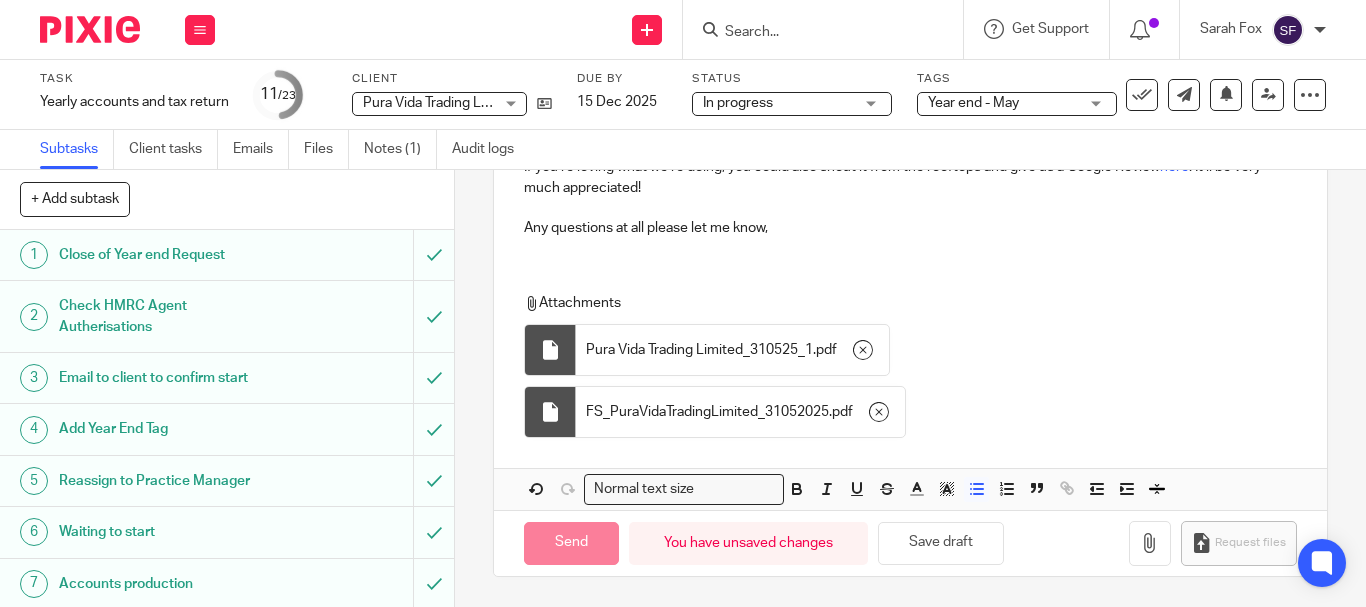 type on "Sent" 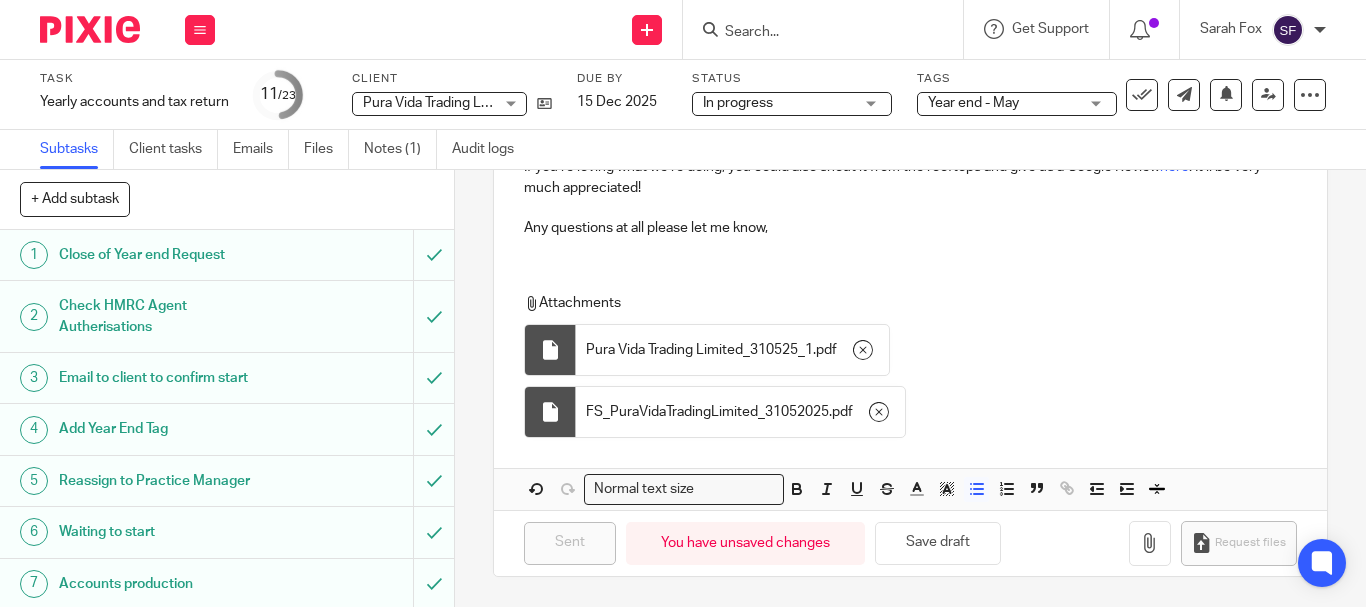 click at bounding box center (813, 33) 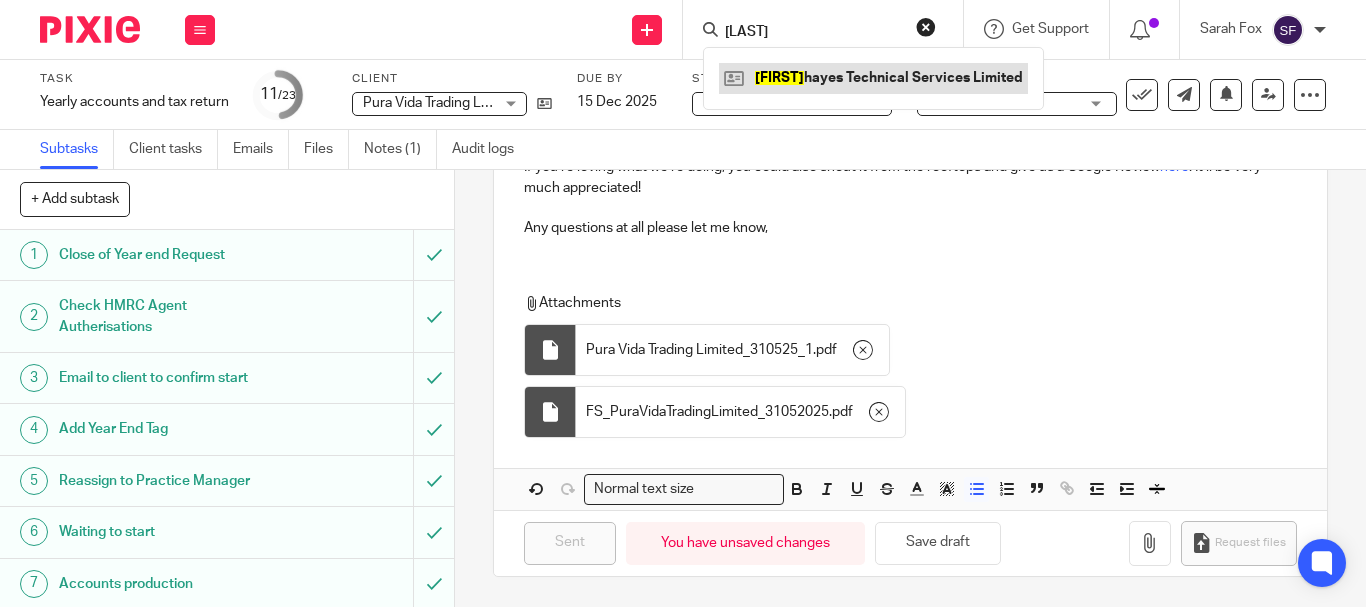 type on "allen" 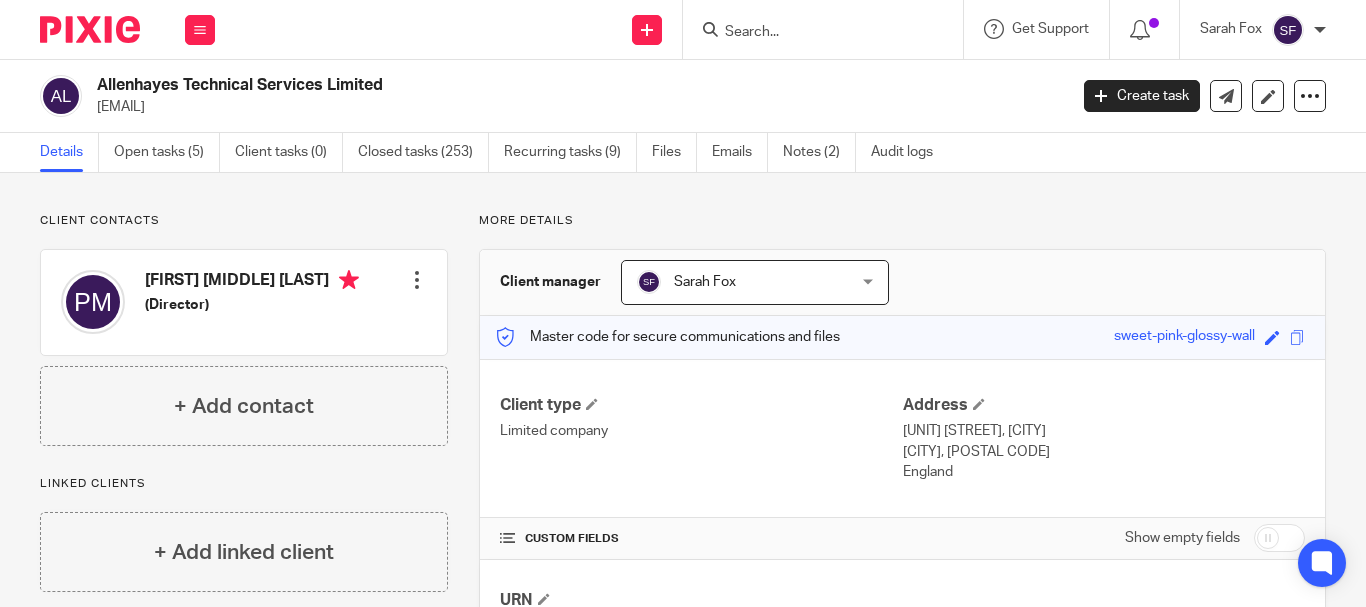 scroll, scrollTop: 0, scrollLeft: 0, axis: both 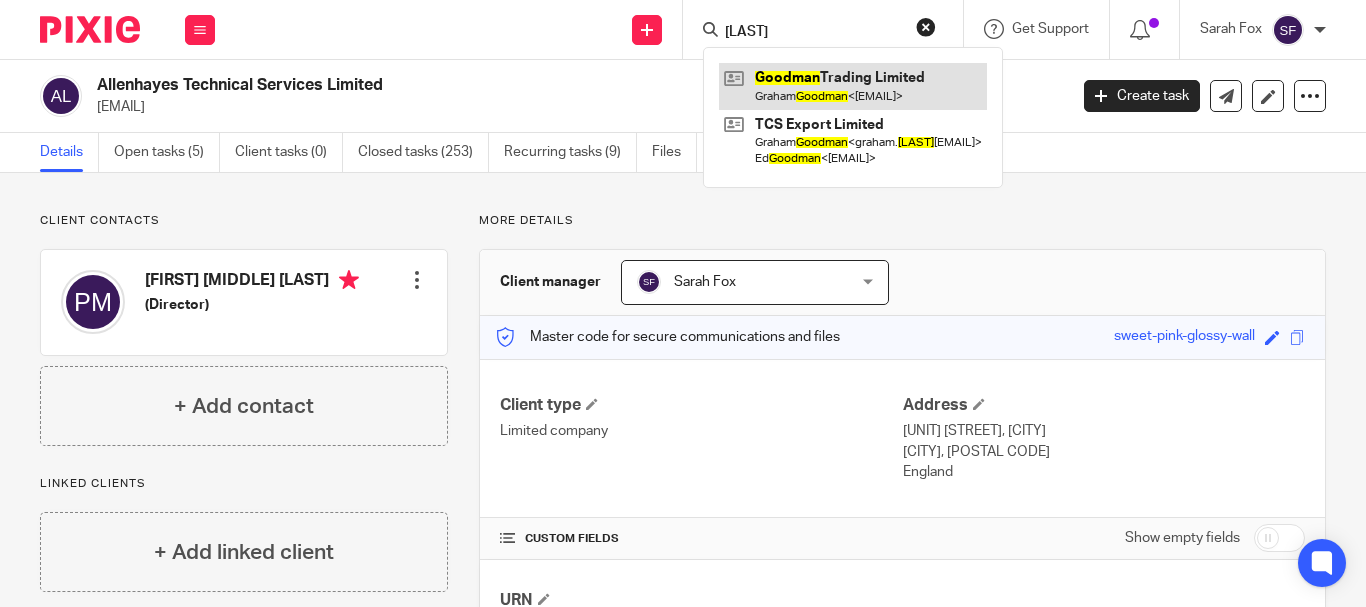 type on "[LAST]" 